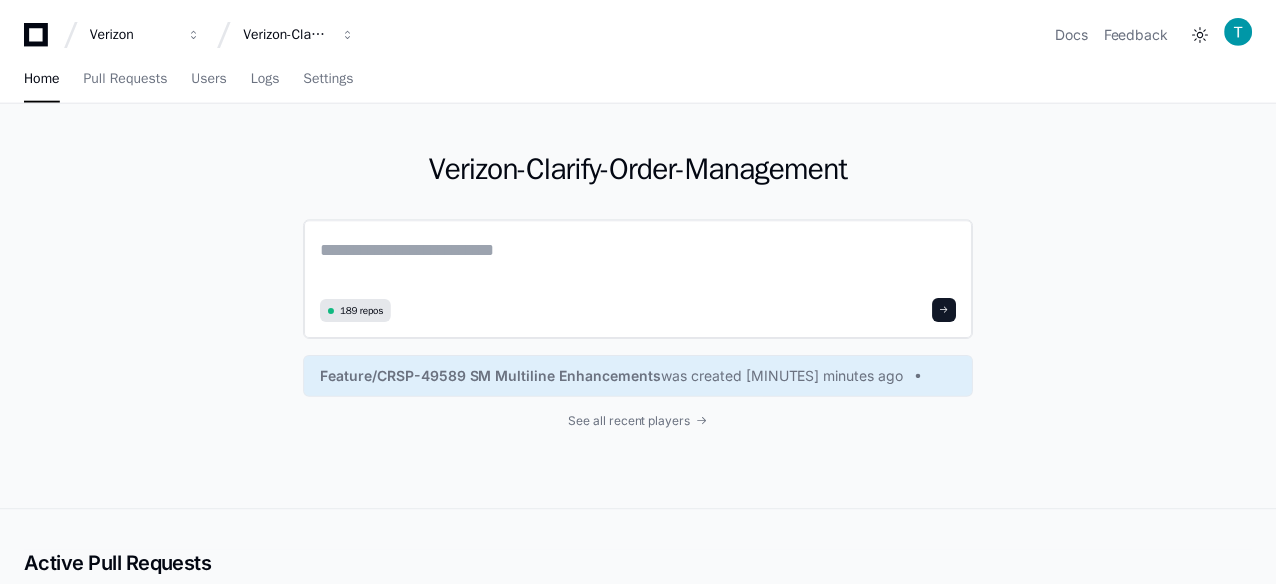 scroll, scrollTop: 0, scrollLeft: 0, axis: both 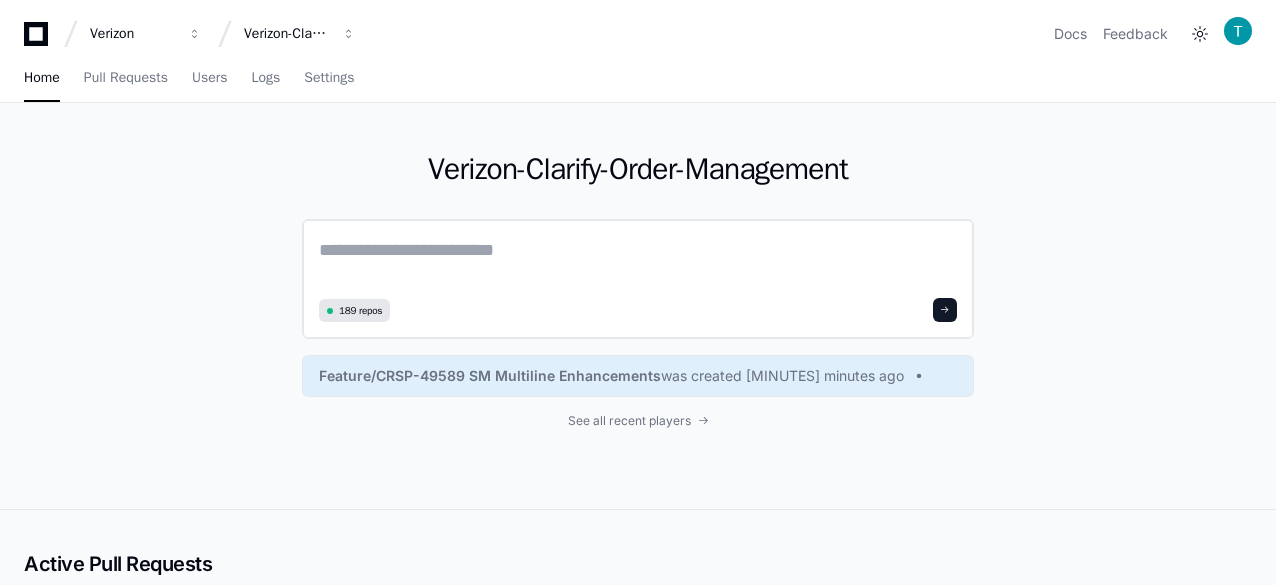 click 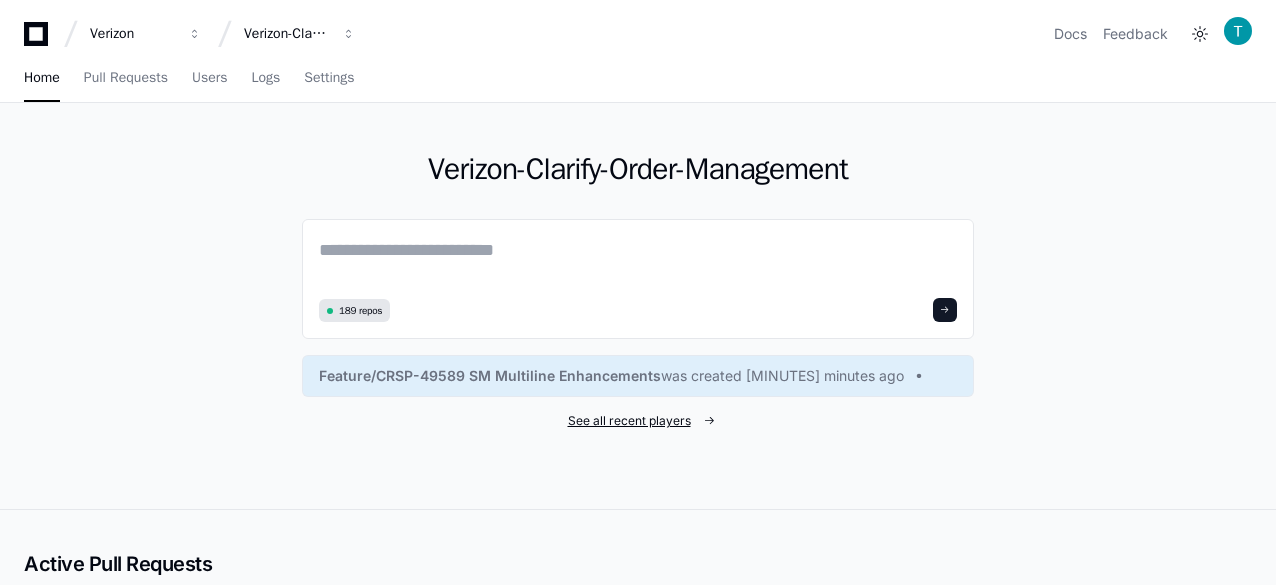scroll, scrollTop: 0, scrollLeft: 0, axis: both 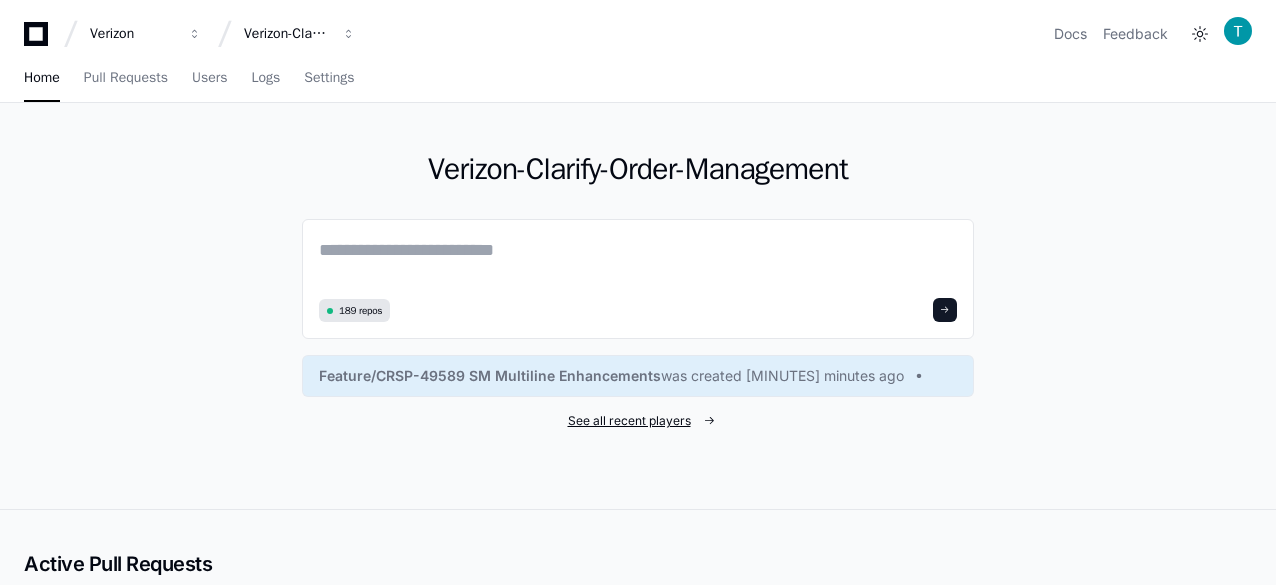 click on "See all recent players" 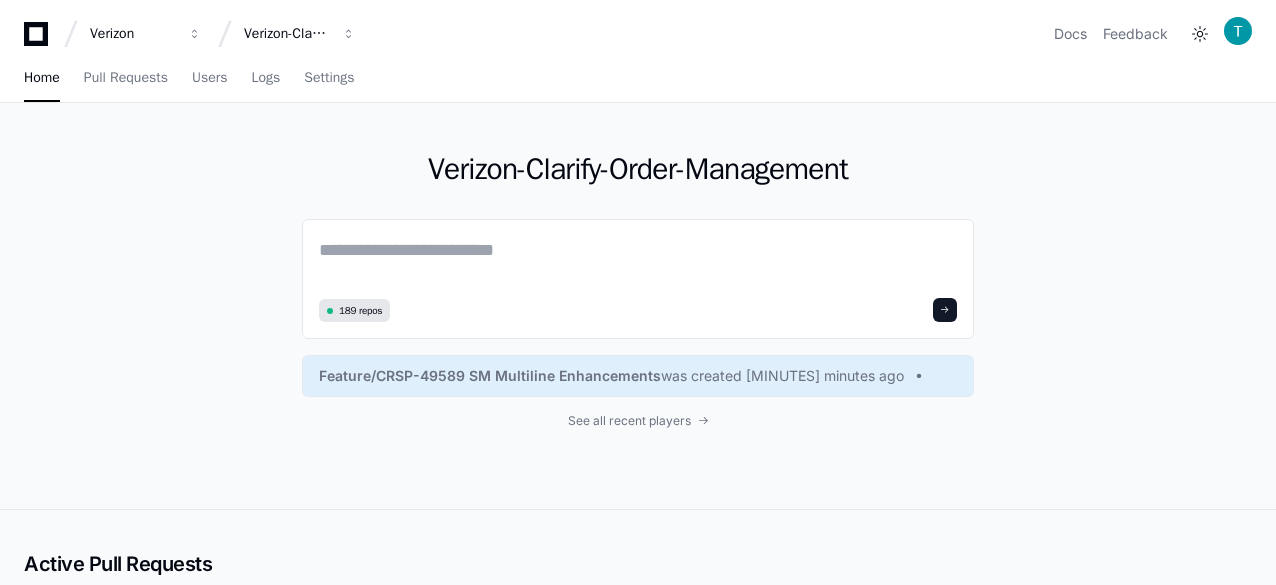 click on "See all recent players" 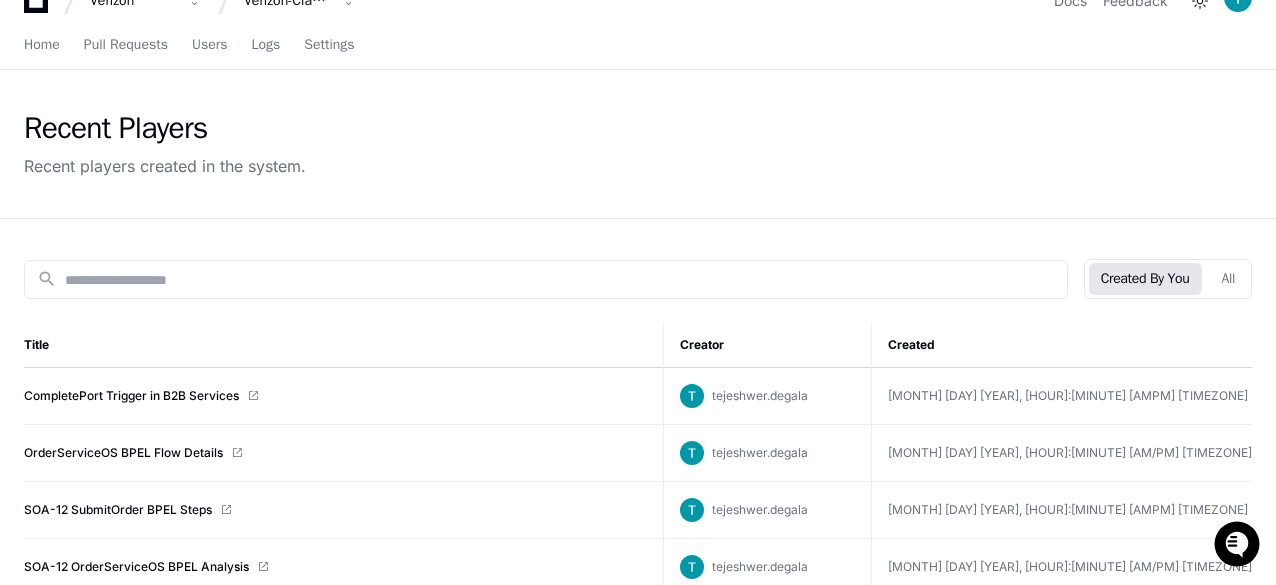 scroll, scrollTop: 0, scrollLeft: 0, axis: both 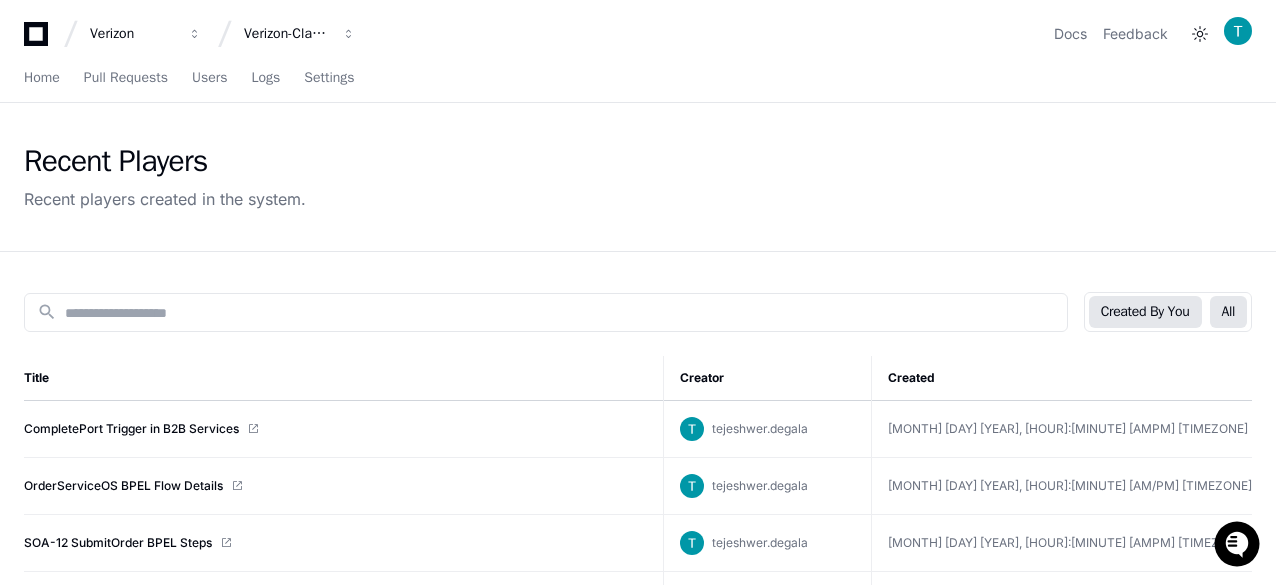 click on "All" 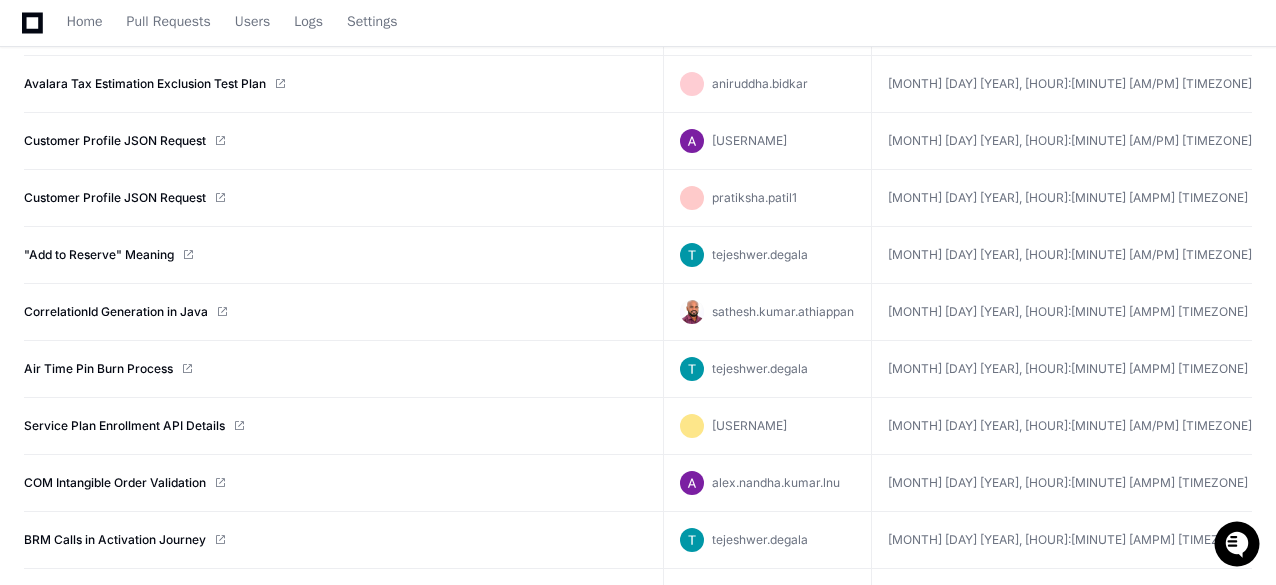 scroll, scrollTop: 7574, scrollLeft: 0, axis: vertical 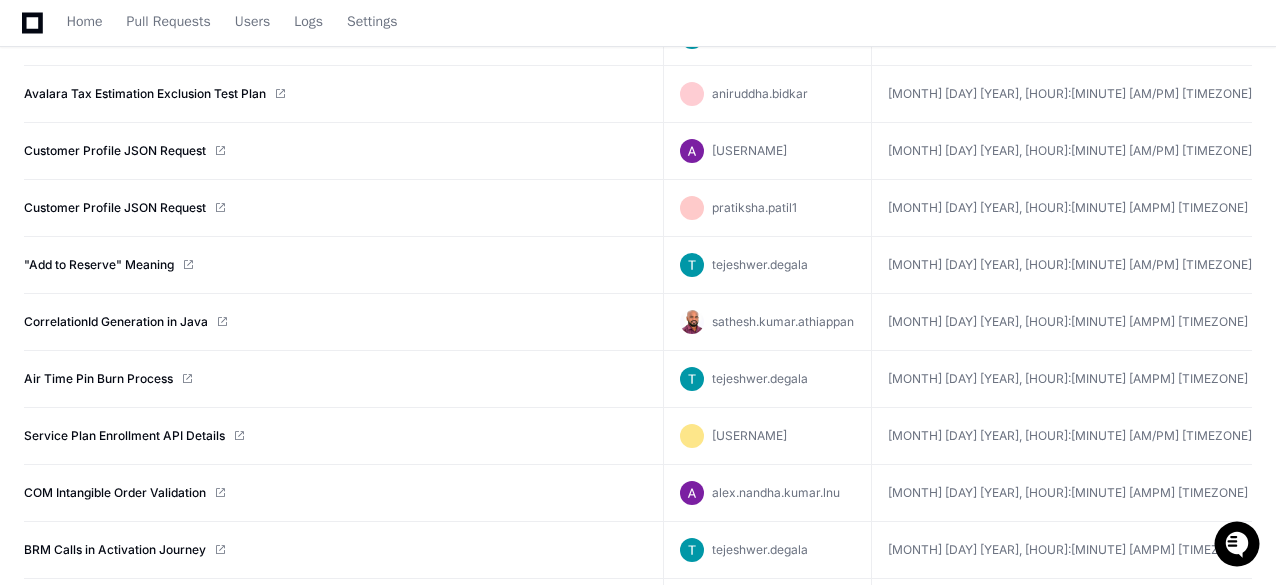 type 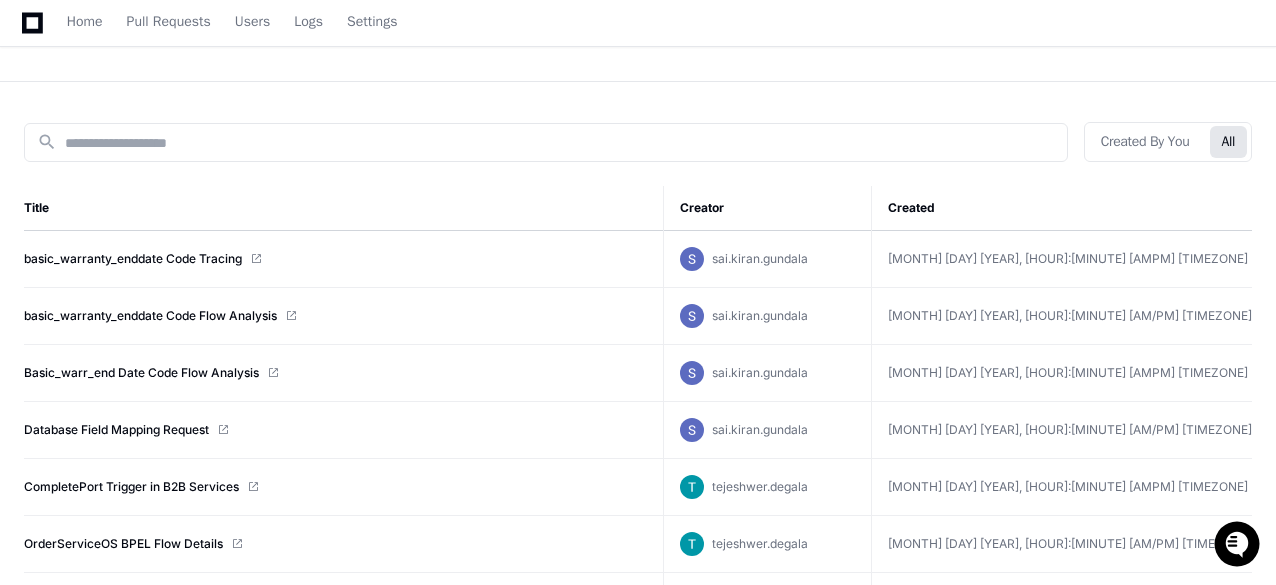 scroll, scrollTop: 300, scrollLeft: 0, axis: vertical 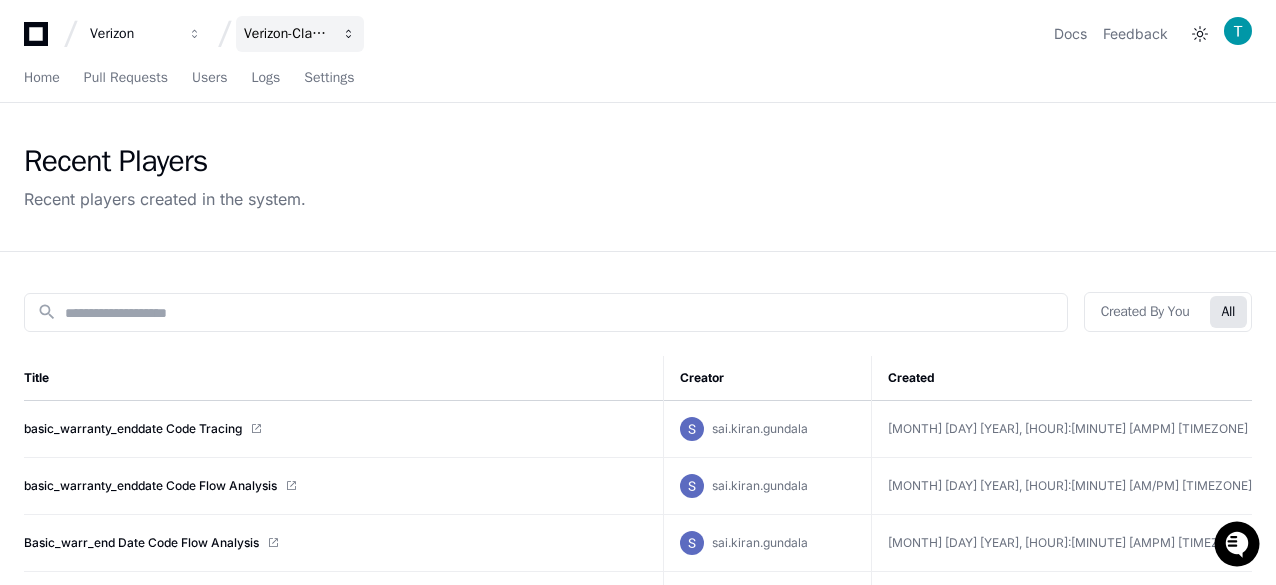 click on "Verizon-Clarify-Order-Management" at bounding box center [133, 34] 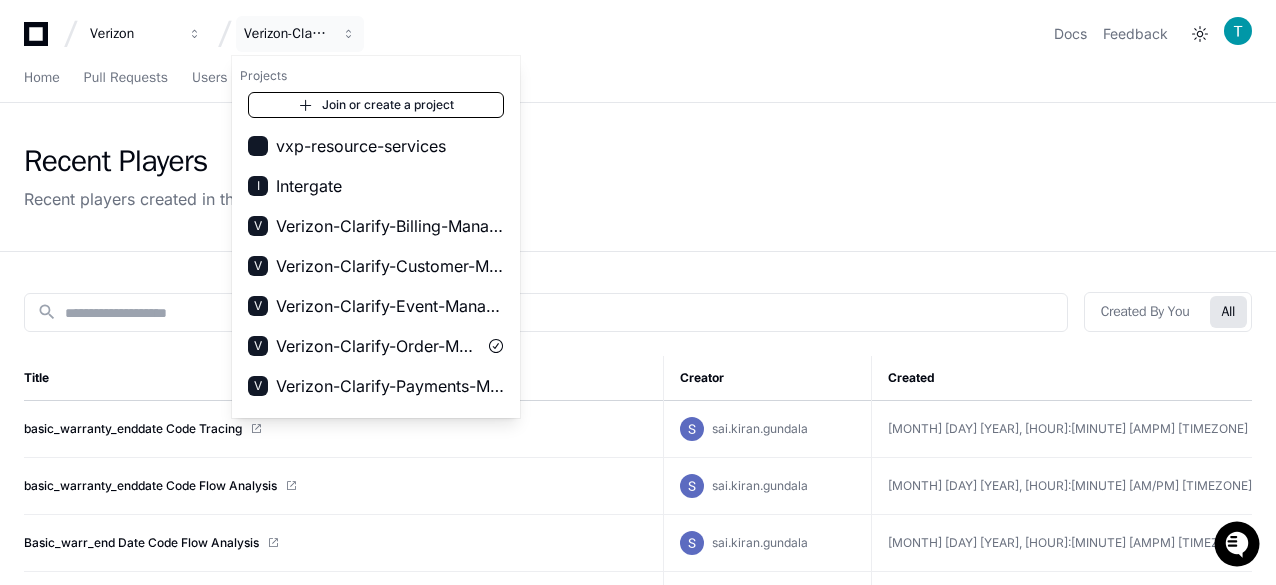 click on "Join or create a project" at bounding box center [376, 105] 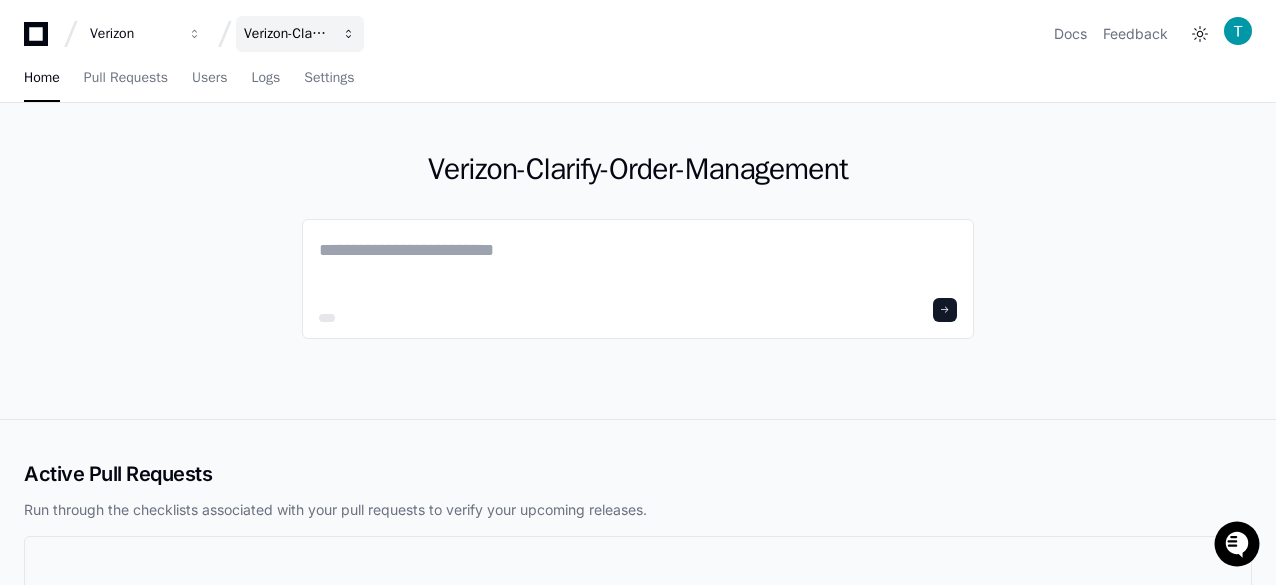click on "Verizon-Clarify-Order-Management" at bounding box center (133, 34) 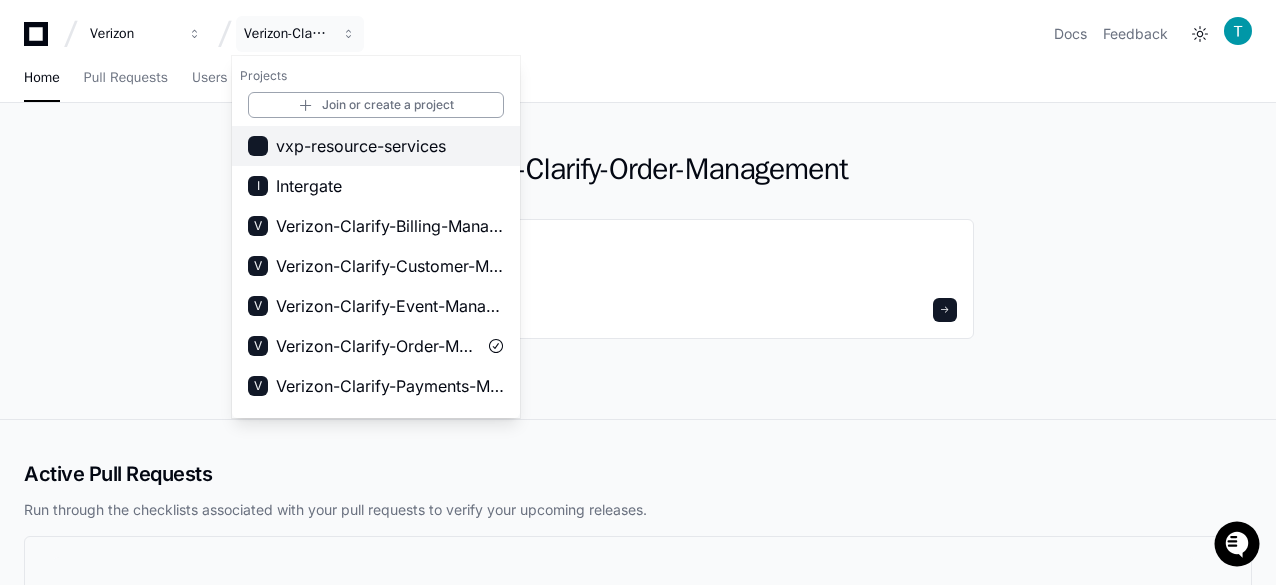 click on "vxp-resource-services" at bounding box center (361, 146) 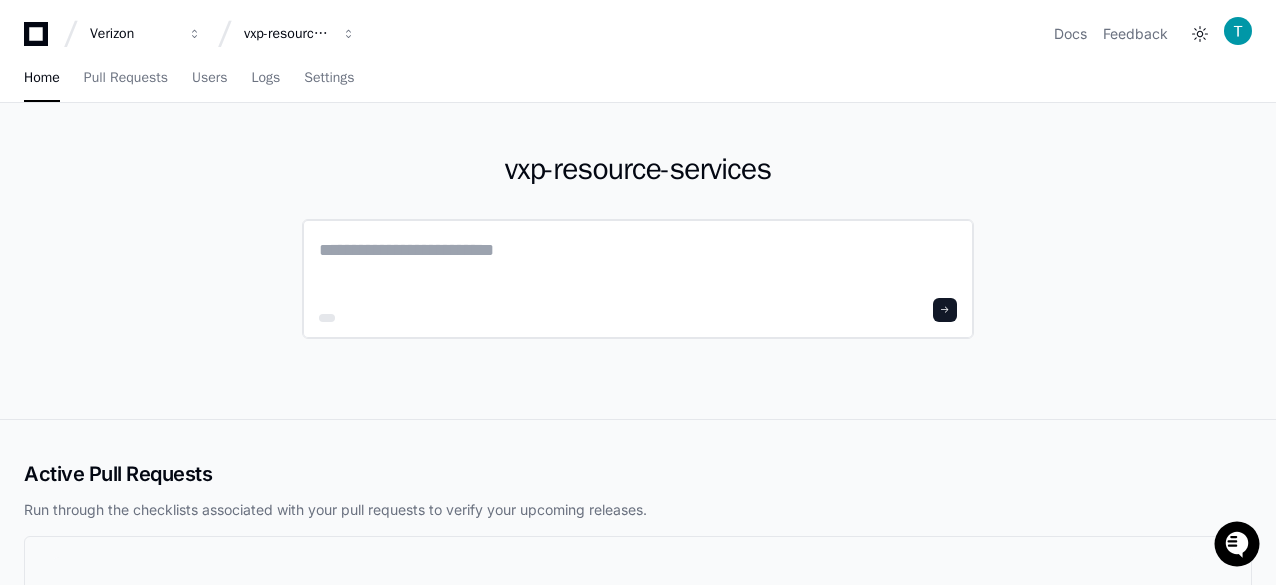 click 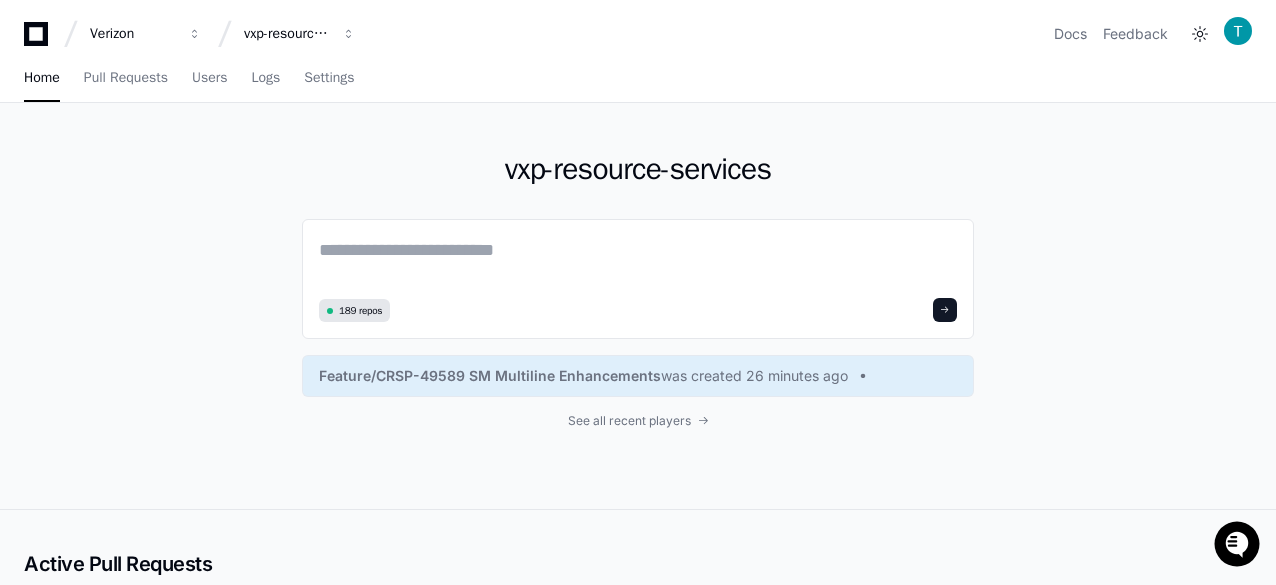 click on "[REPOSITORY_NAME] [NUMBER] repos [BRANCH_NAME] was created [TIME_AGO]" 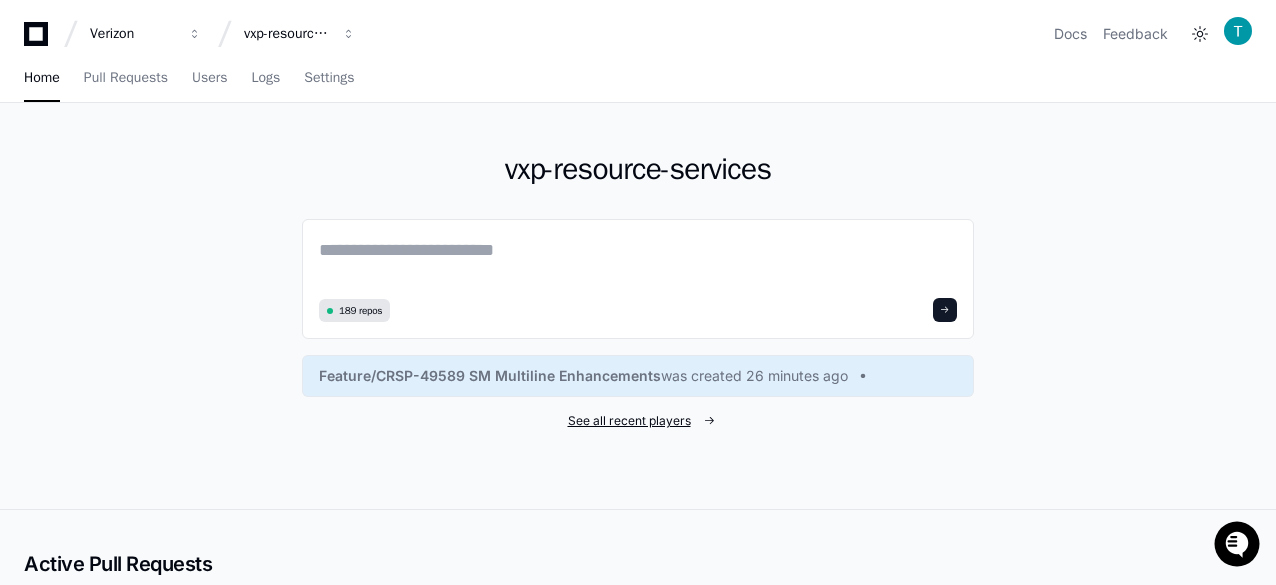 click on "See all recent players" 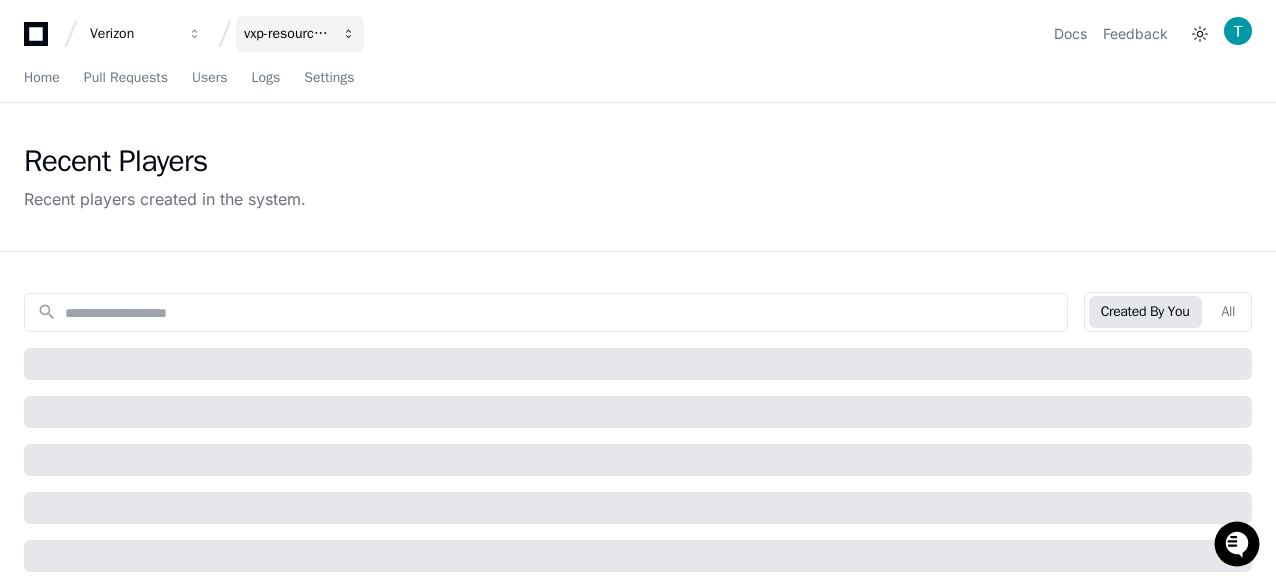 click on "vxp-resource-services" at bounding box center (133, 34) 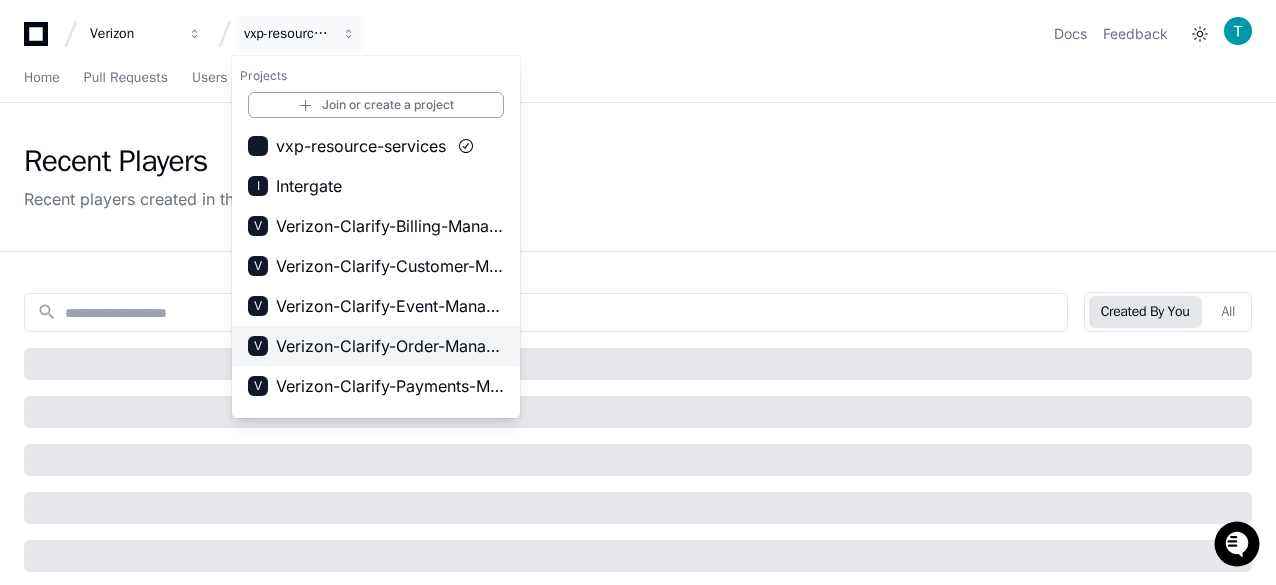 click on "Verizon-Clarify-Order-Management" at bounding box center [390, 346] 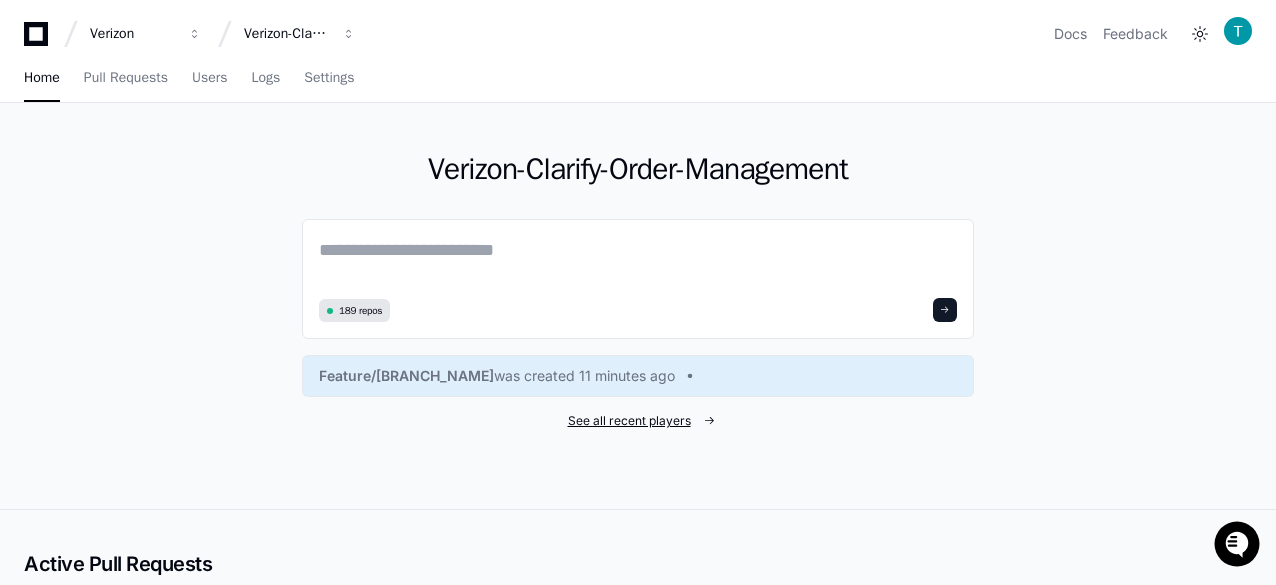 click on "See all recent players" 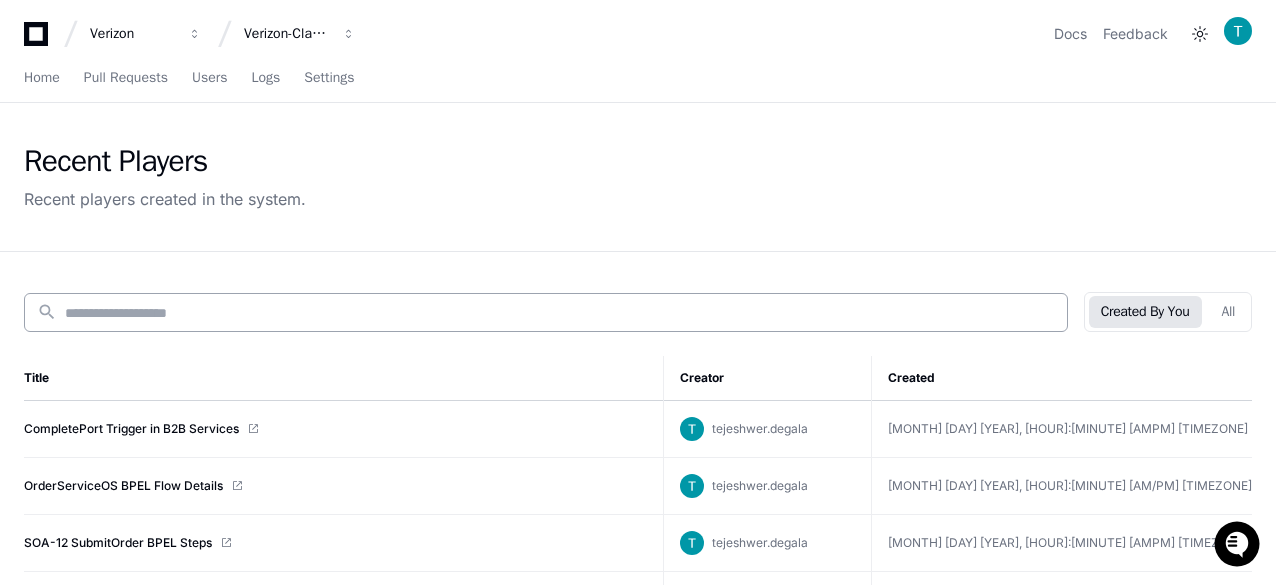 click on "search" 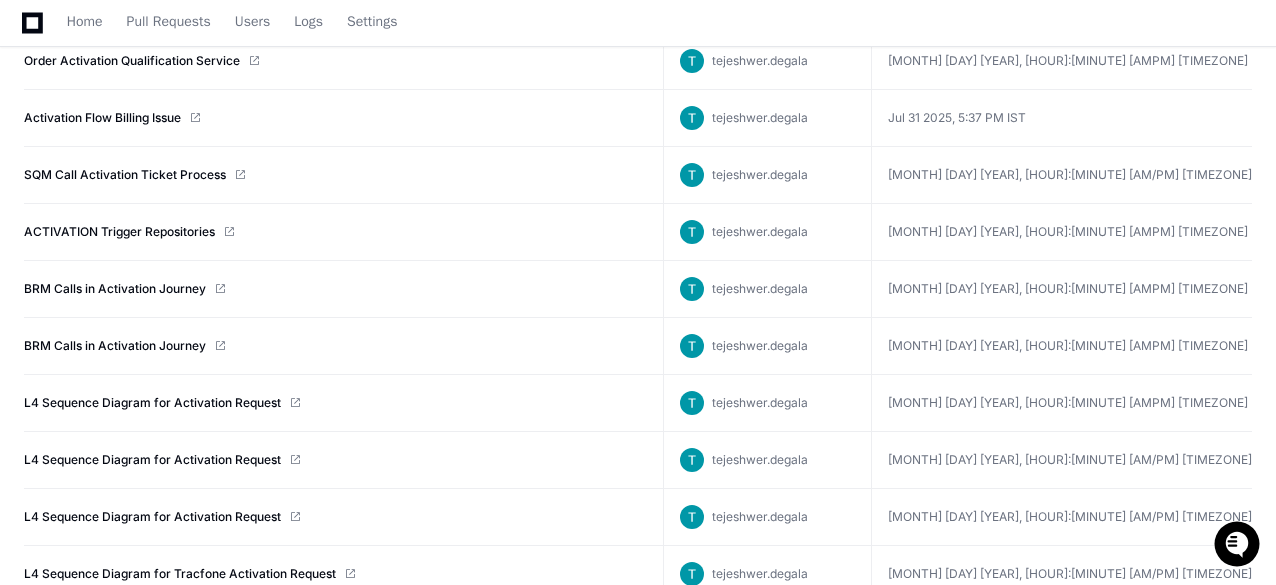 scroll, scrollTop: 400, scrollLeft: 0, axis: vertical 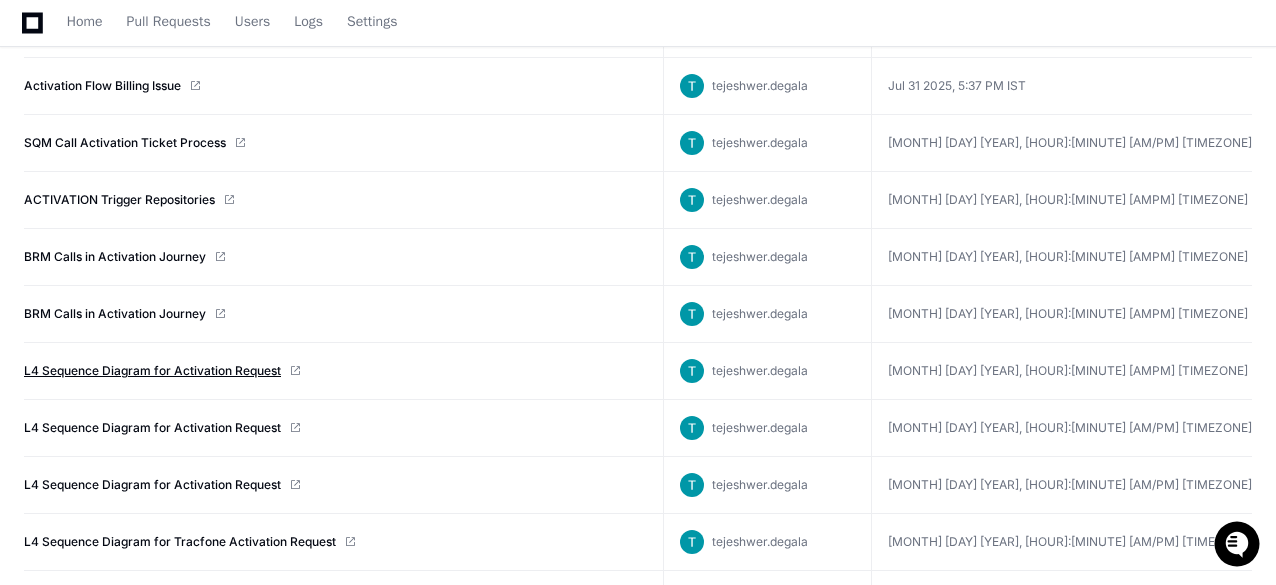 type on "**********" 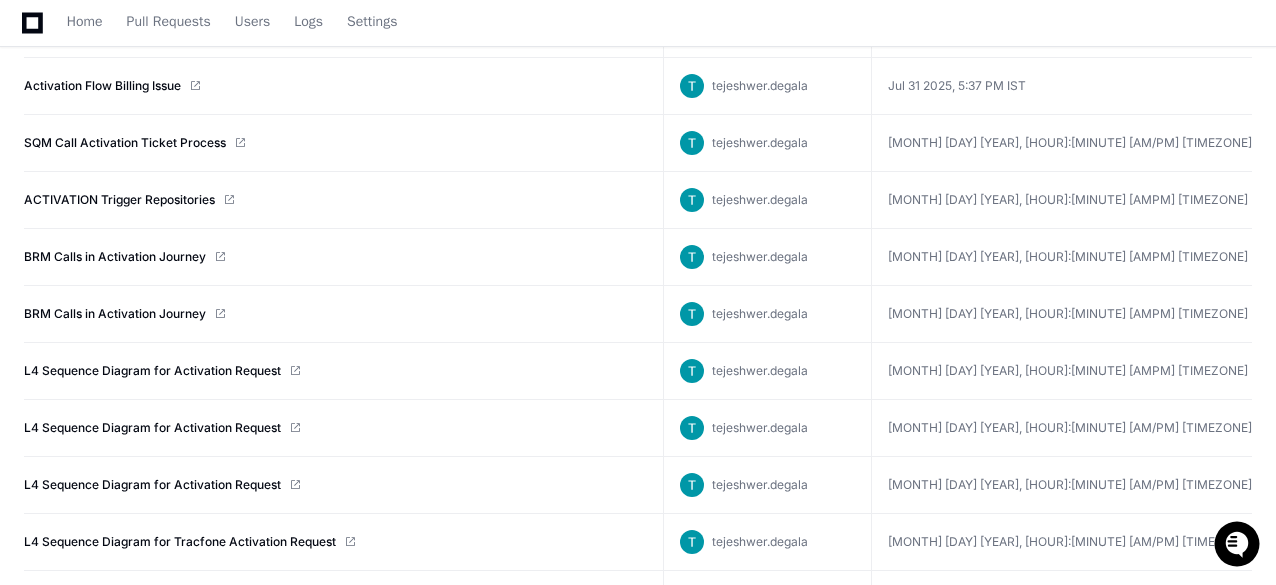 scroll, scrollTop: 0, scrollLeft: 0, axis: both 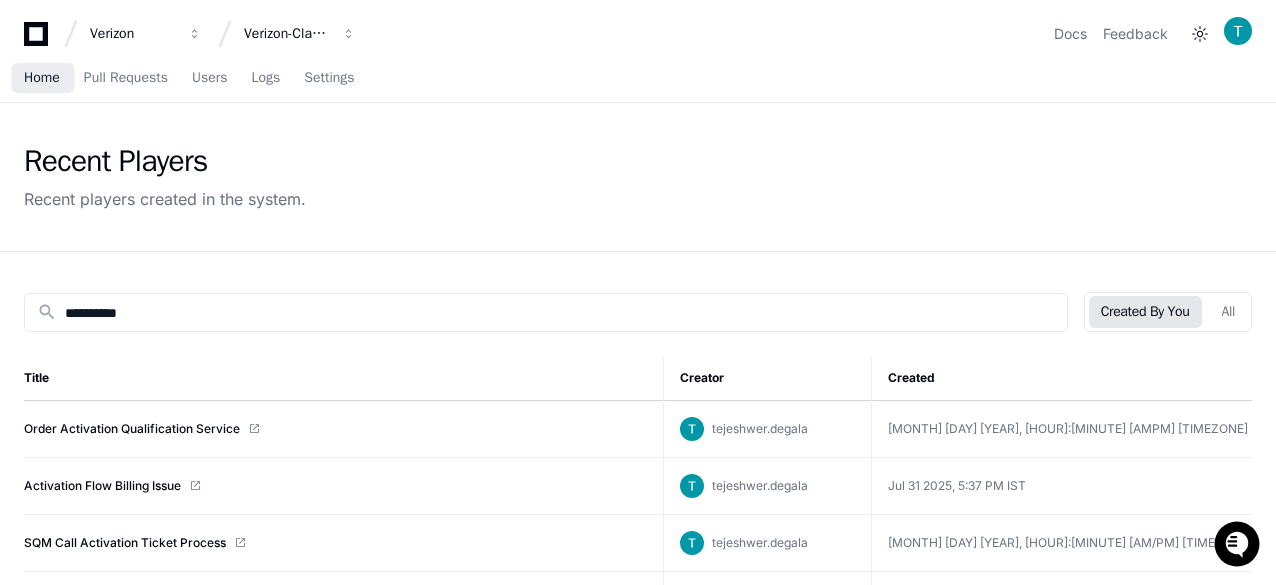 click on "Home" at bounding box center [42, 78] 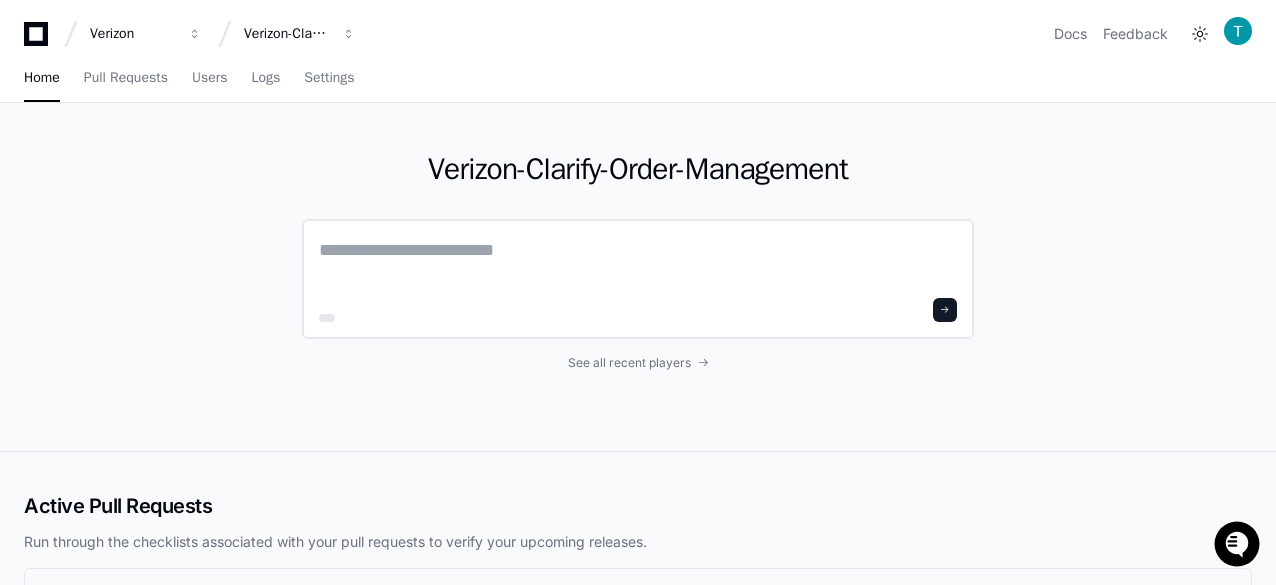 click 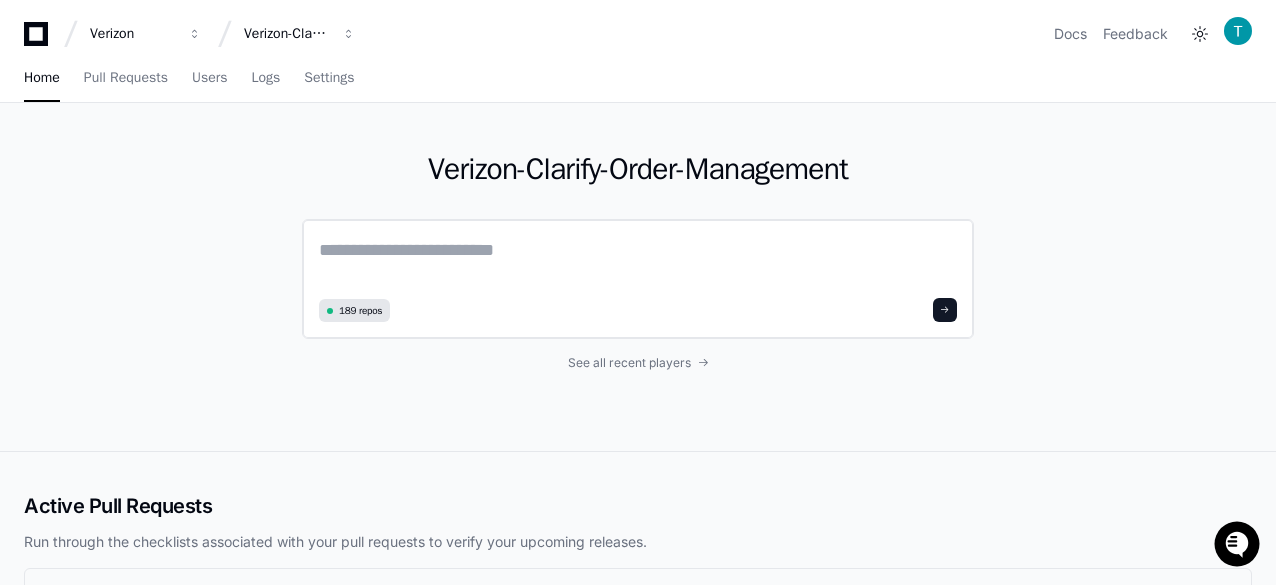 paste on "**********" 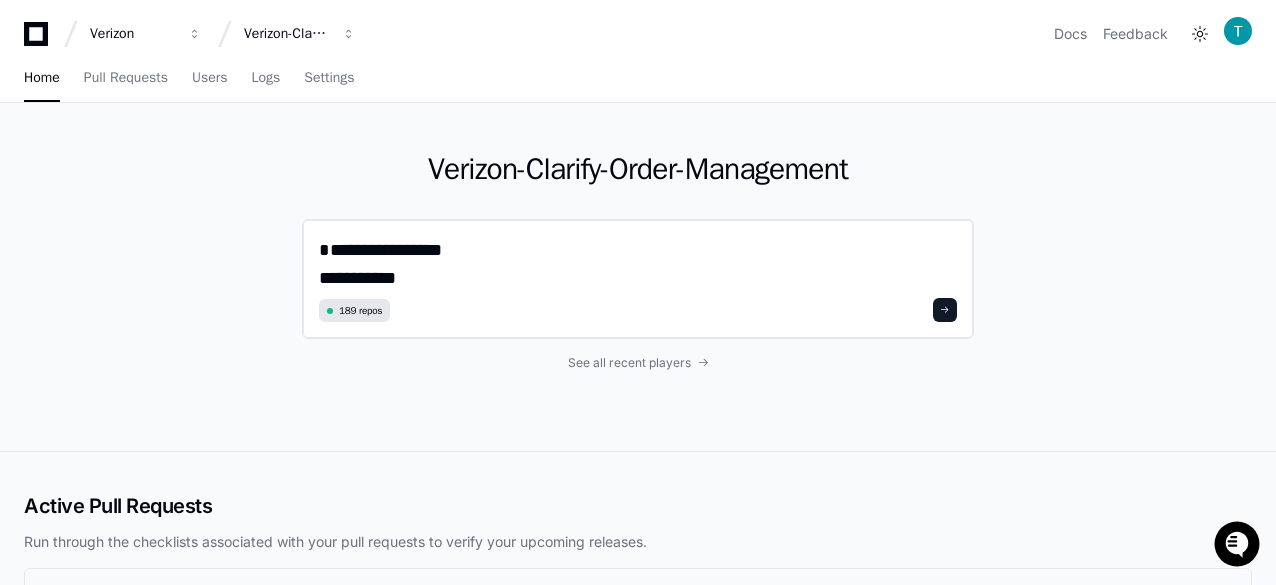 scroll, scrollTop: 0, scrollLeft: 0, axis: both 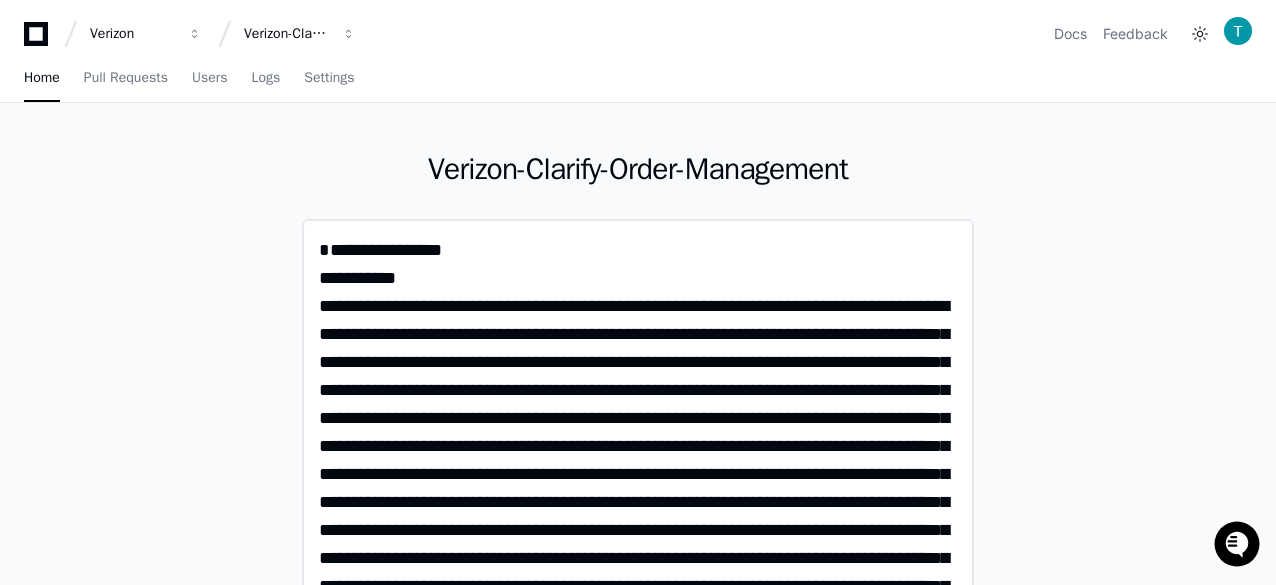 drag, startPoint x: 410, startPoint y: 275, endPoint x: 355, endPoint y: 247, distance: 61.7171 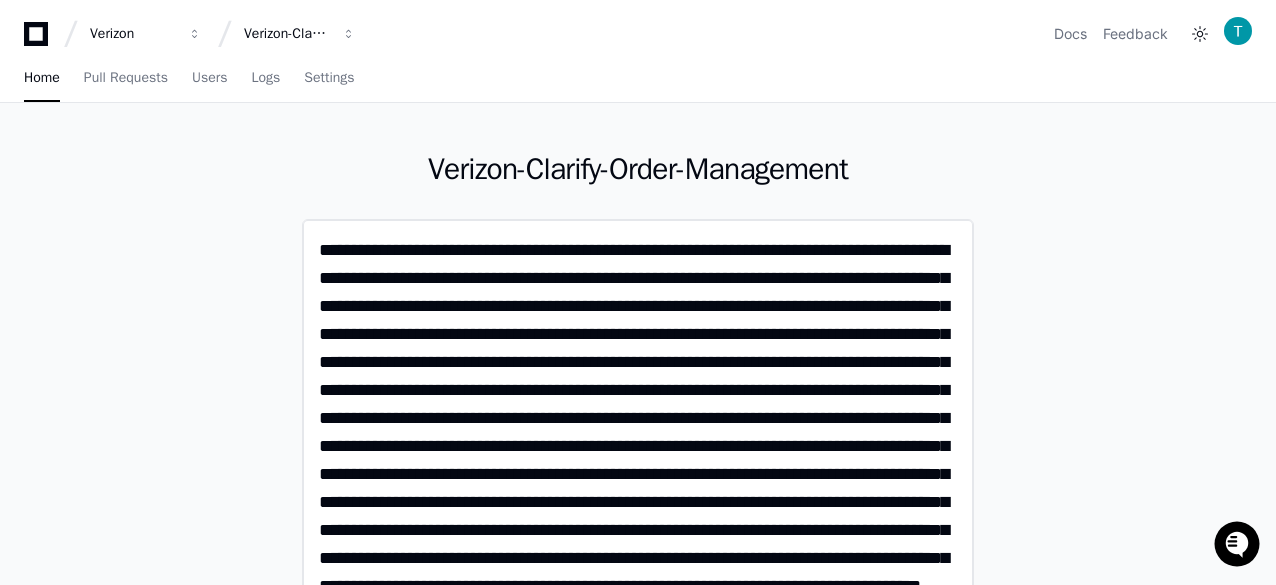 click 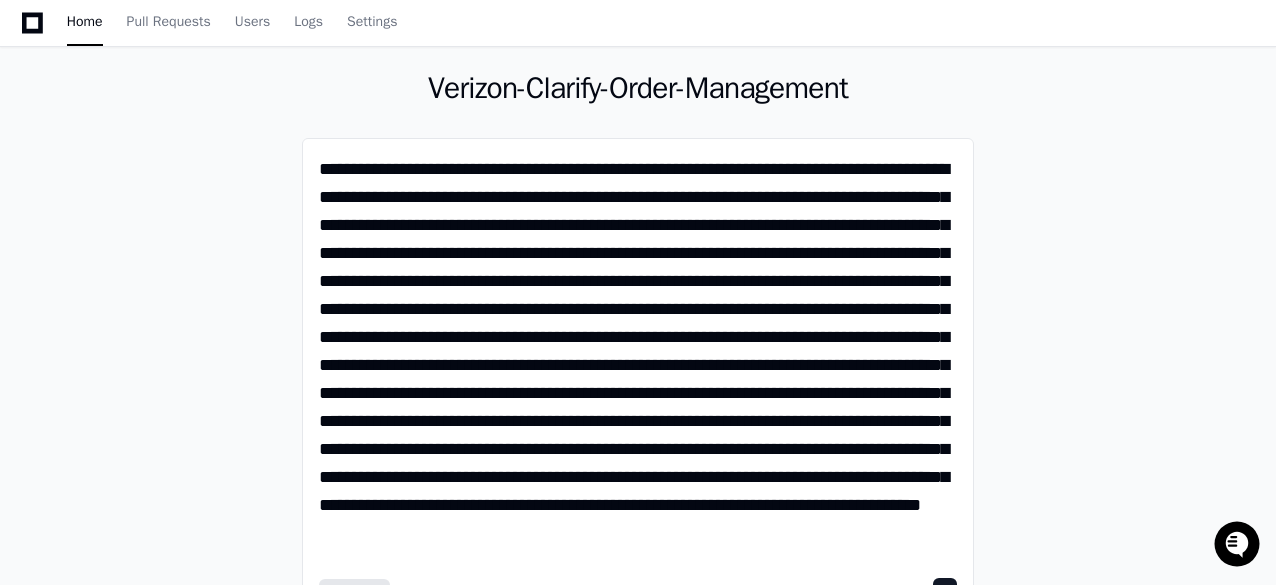 scroll, scrollTop: 100, scrollLeft: 0, axis: vertical 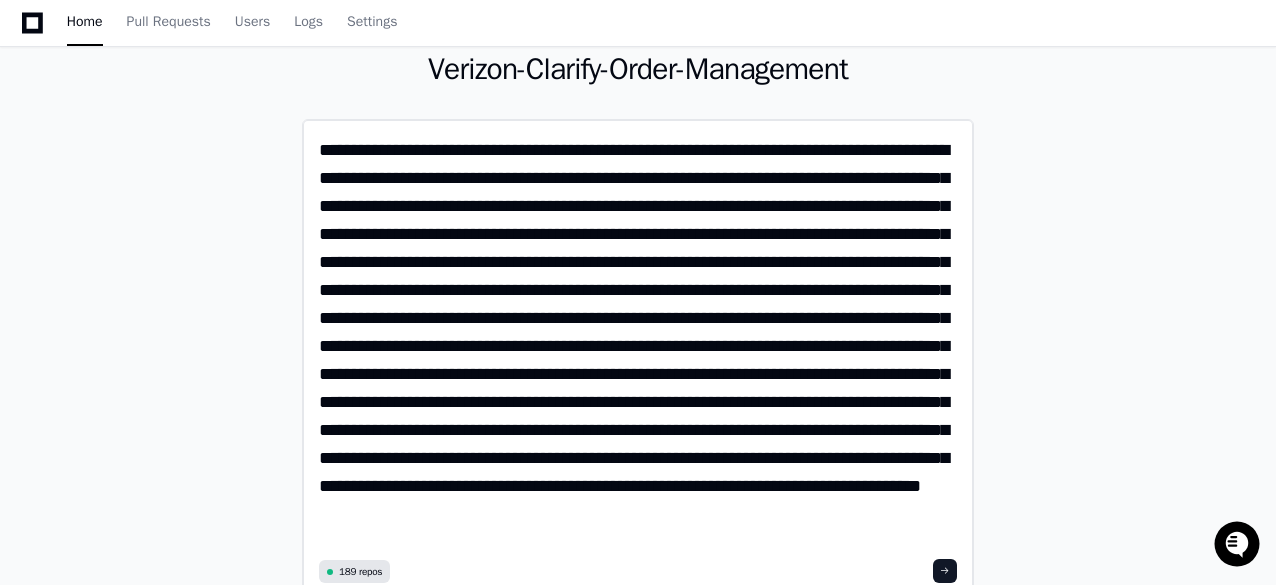 click 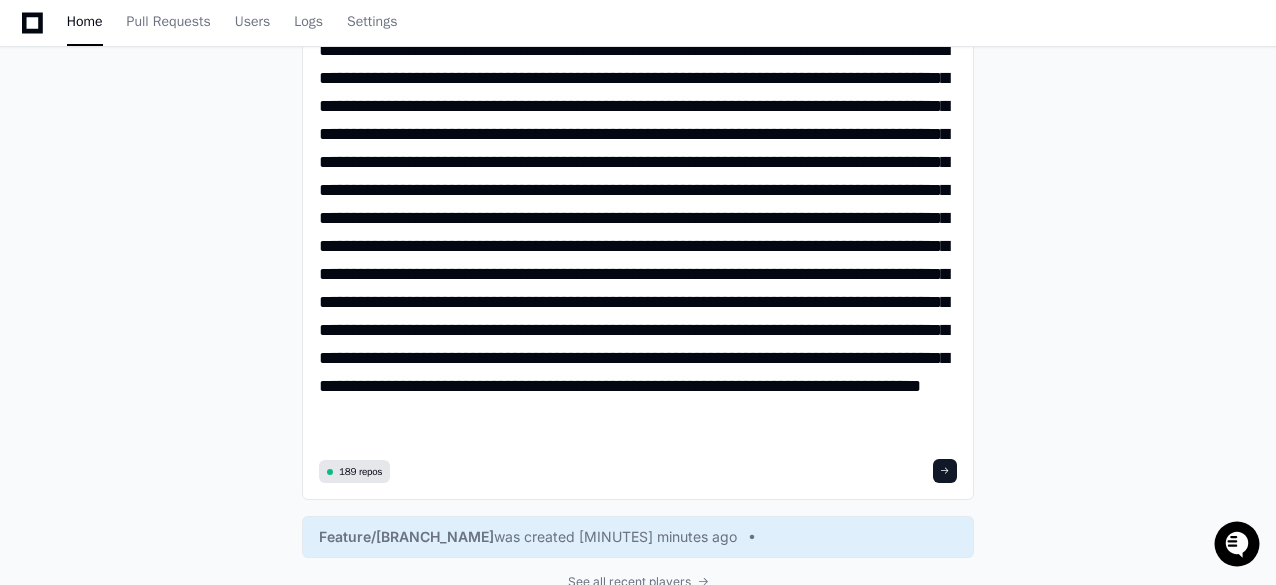 scroll, scrollTop: 300, scrollLeft: 0, axis: vertical 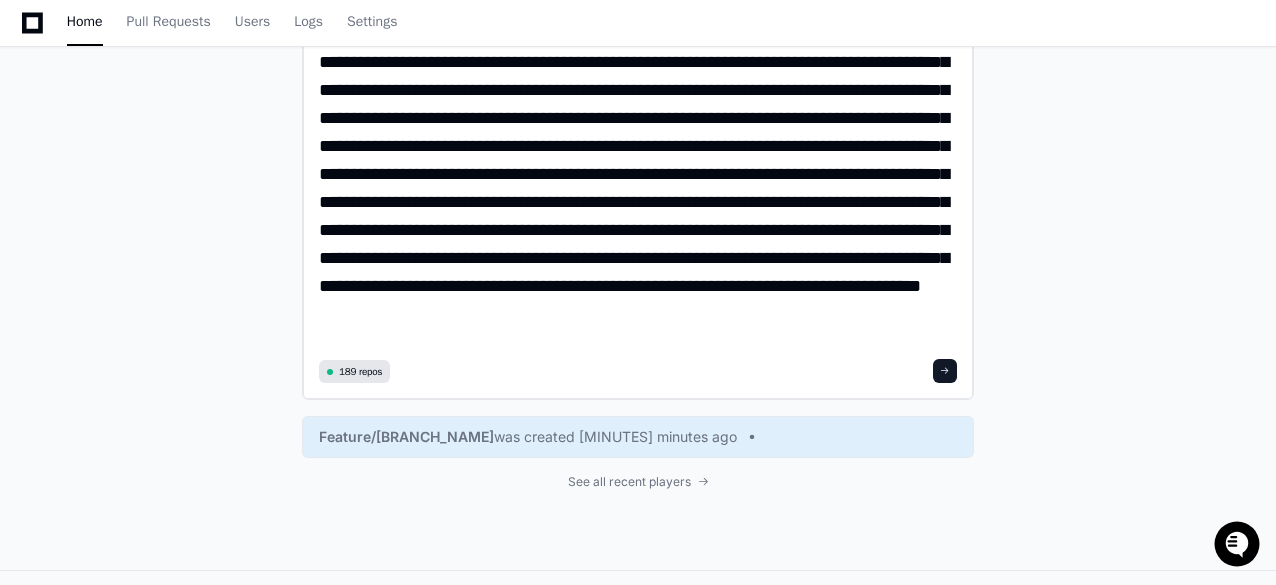 type on "**********" 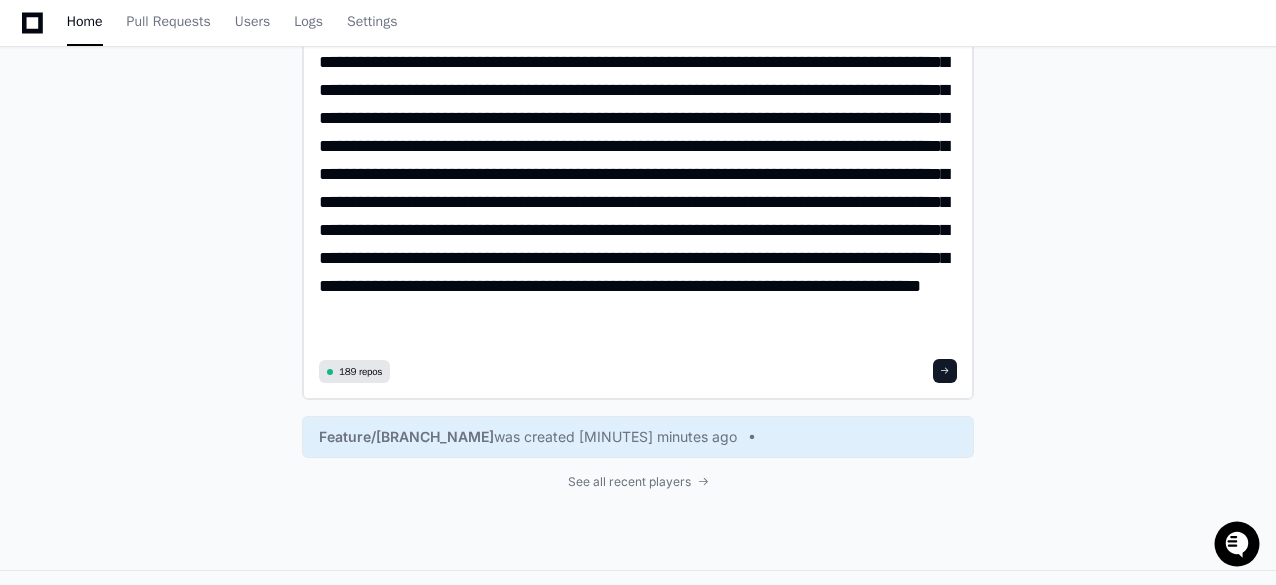 click 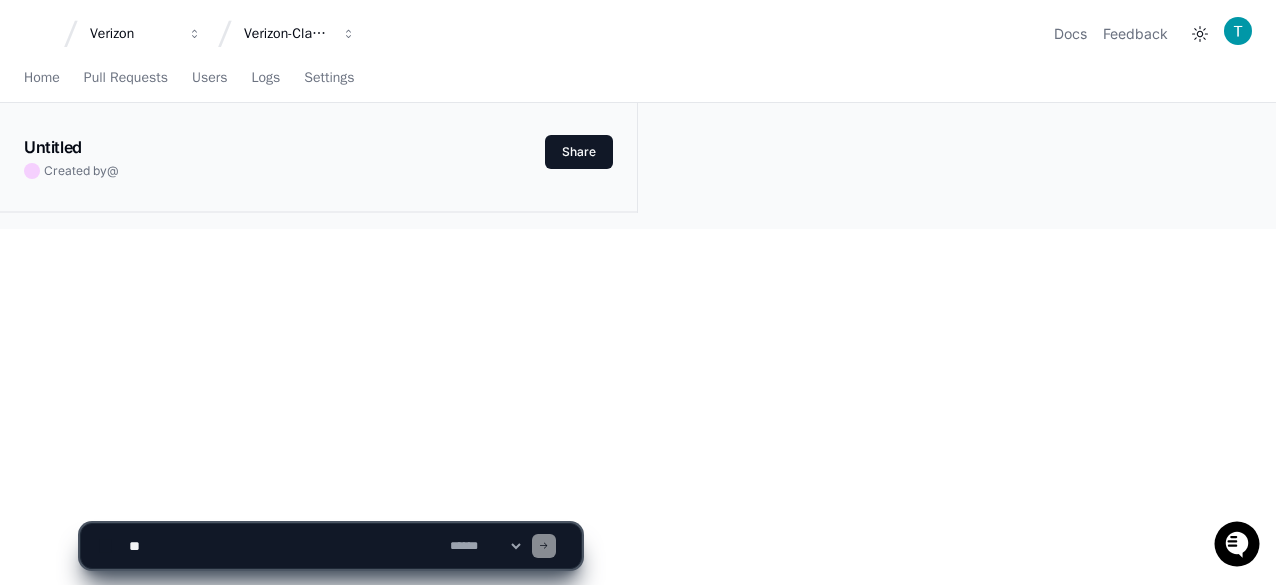 scroll, scrollTop: 0, scrollLeft: 0, axis: both 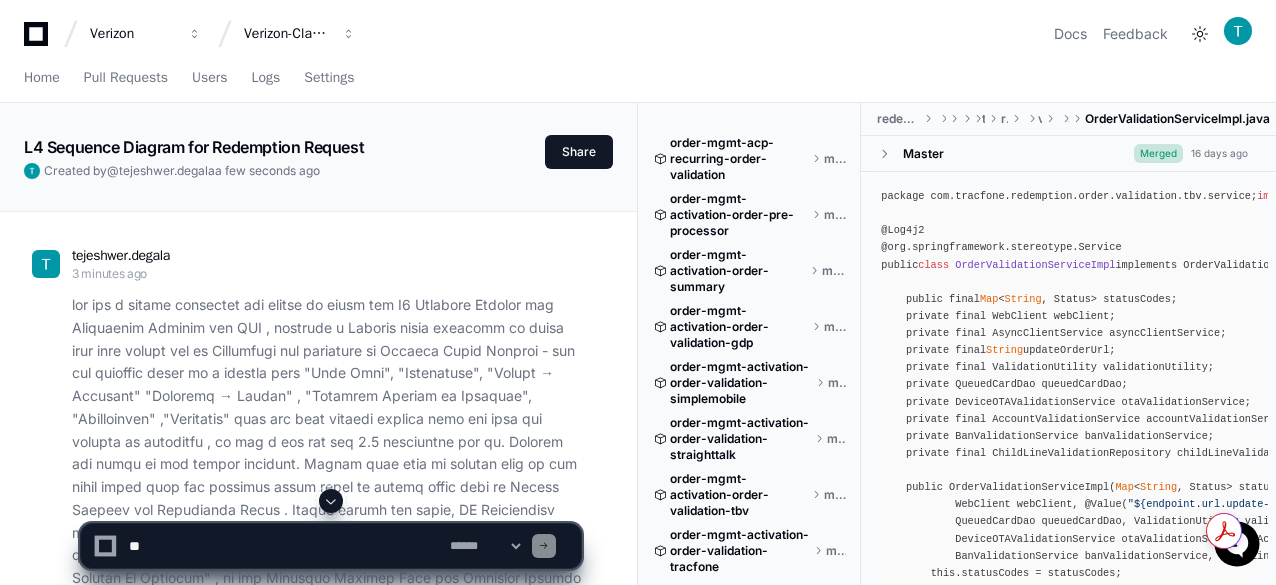click 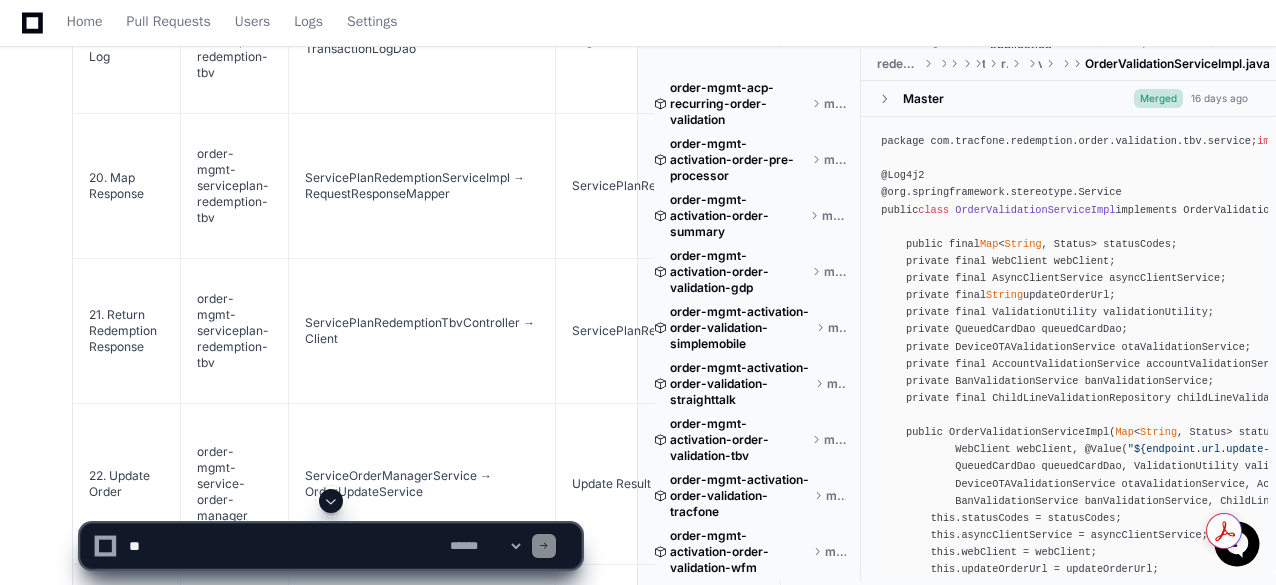 scroll, scrollTop: 7145, scrollLeft: 0, axis: vertical 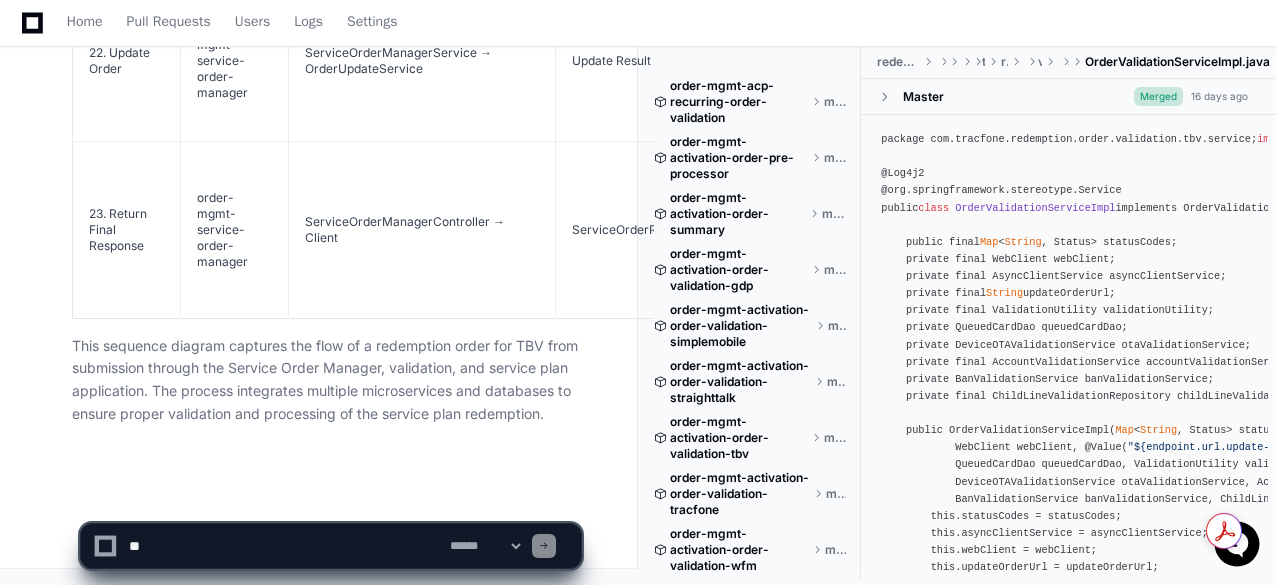click on "[USERNAME] [MINUTES] minutes ago
PlayerZero [MINUTES] minutes ago Thinking Researching redemption order validation tbv workflow sequence  I need to build a sequence diagram for a Redemption Request for TBV (Total by Verizon), starting from when a request containing an order item with action set to "Redemption" is submitted to the Service Order Manager, and ending when the process is completed.
Let me search for relevant information in the codebase to understand this flow.
First, let's look for repositories related to redemption order validation for TBV:  Let me create a detailed sequence diagram for the Redemption Request flow for TBV (Total by Verizon). I'll search the codebase to find the relevant components and their interactions.
Researching redemption order summary tbv flow Let me search for the order summary part to understand how it's processed after validation:
Researching service order manager redemption tbv service plan
OrderValidationServiceImpl.java [NUMBER]" 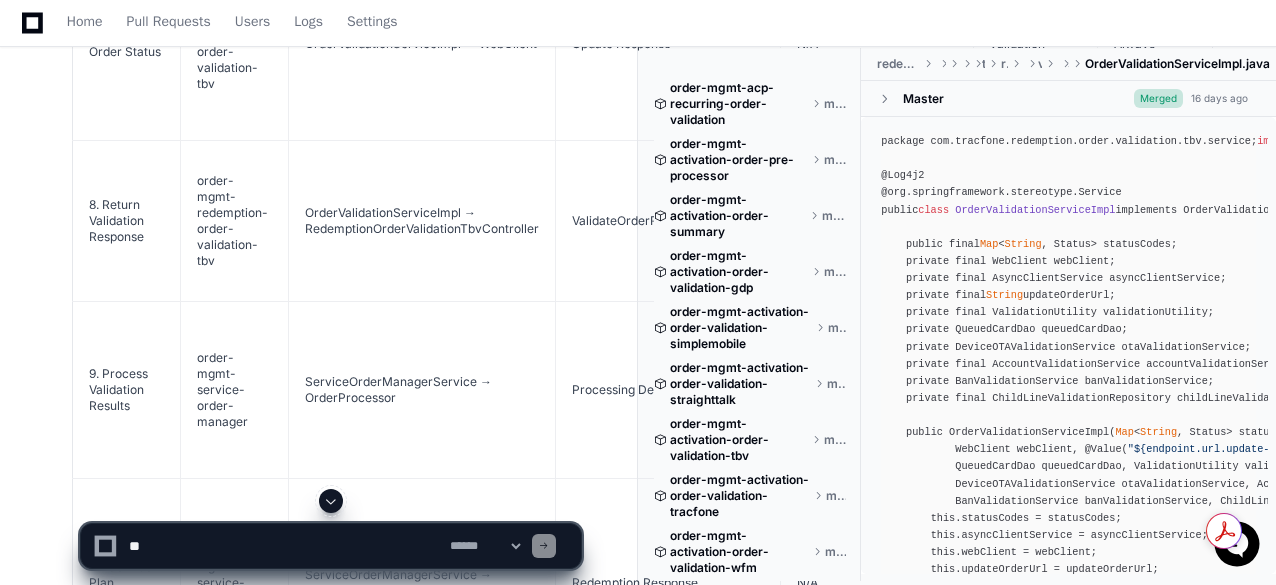 scroll, scrollTop: 4385, scrollLeft: 0, axis: vertical 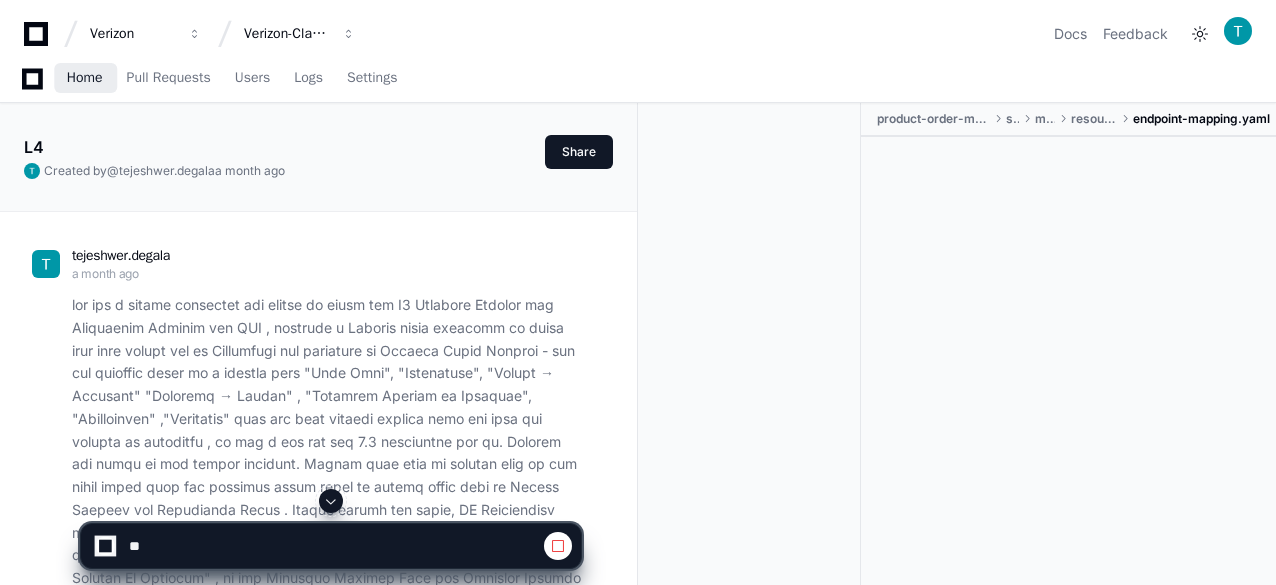 click on "Home" at bounding box center (85, 78) 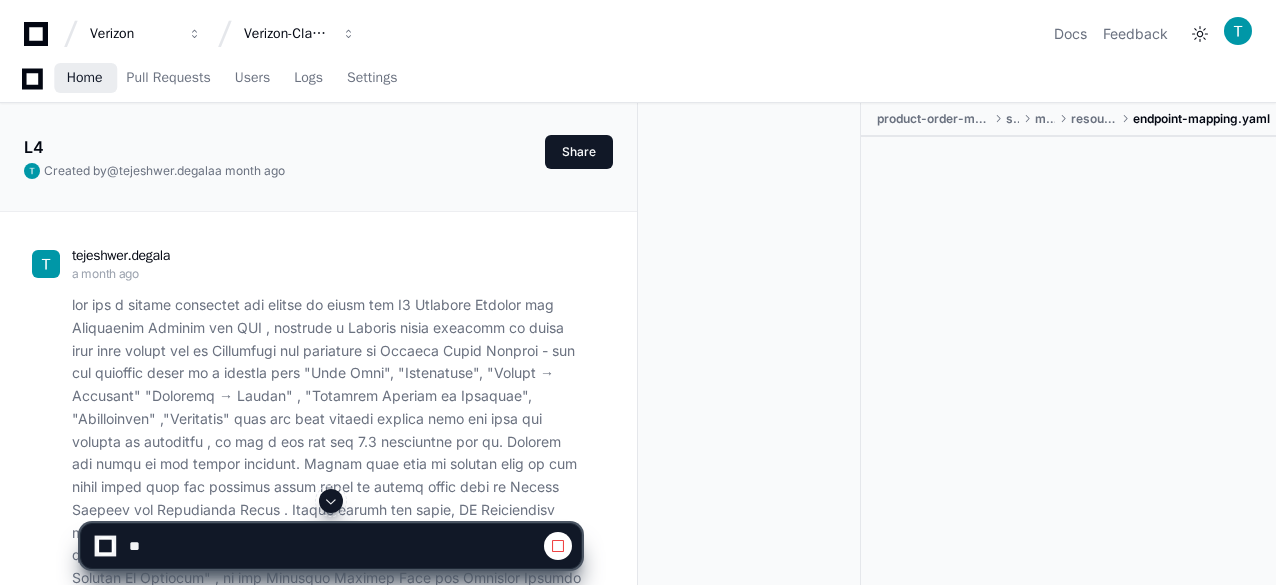 click on "Home" at bounding box center [85, 78] 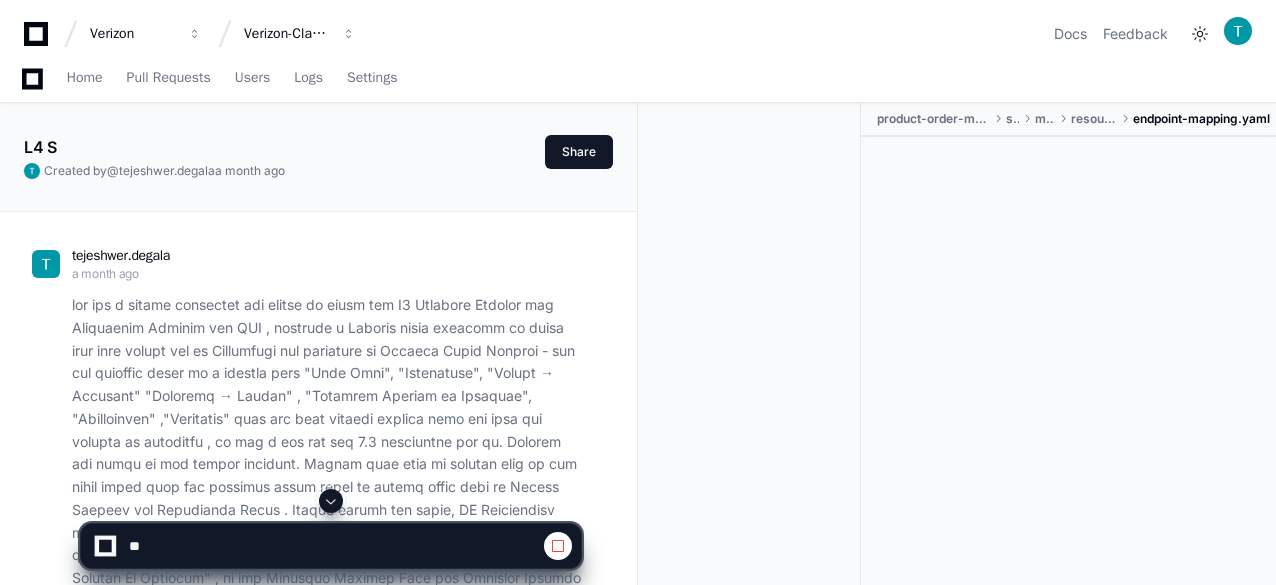 scroll, scrollTop: 200, scrollLeft: 0, axis: vertical 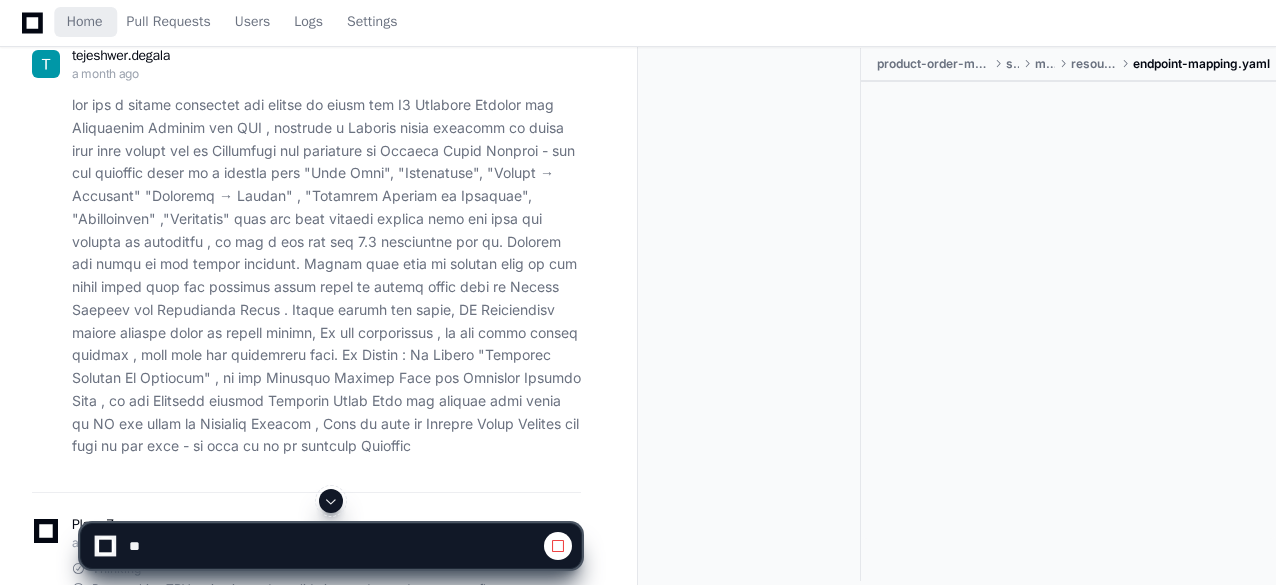 click on "Home" at bounding box center (85, 22) 